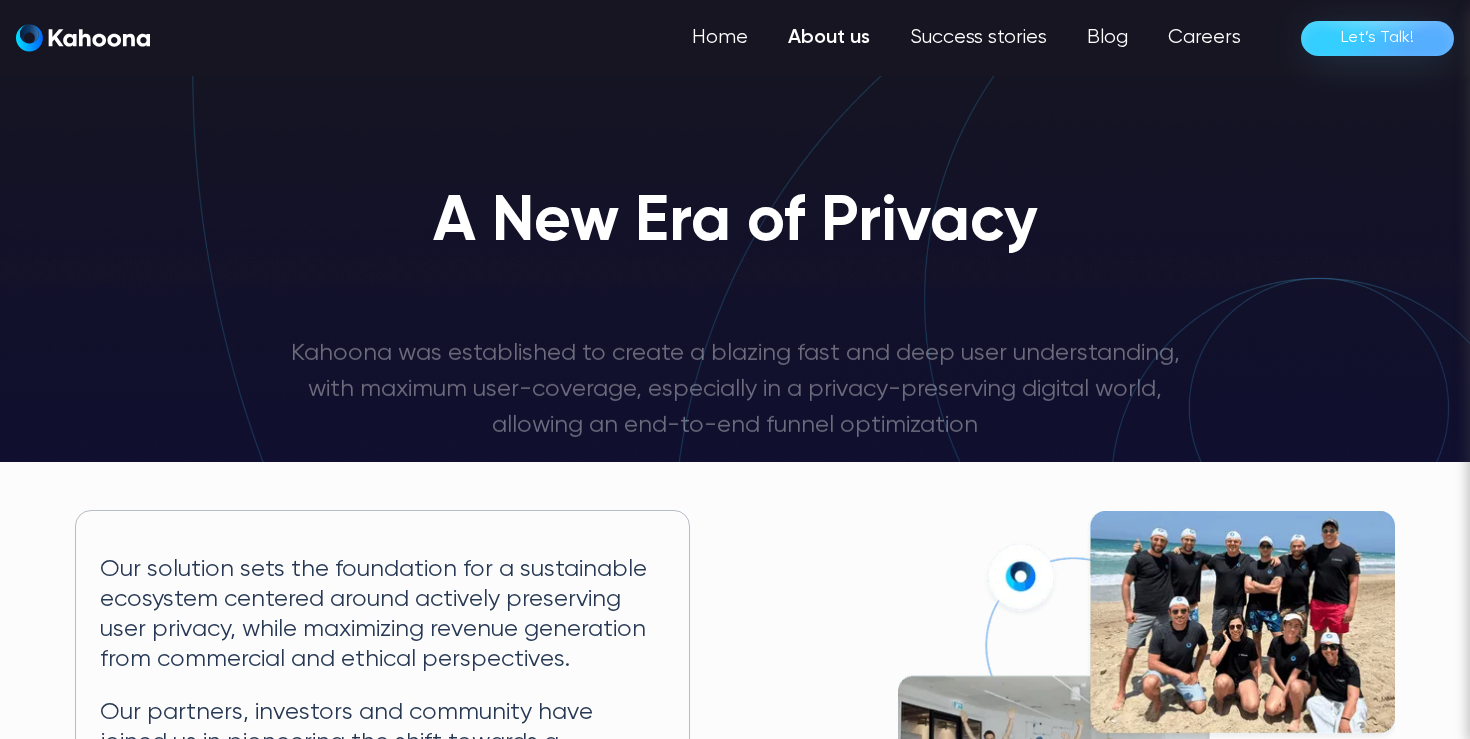 scroll, scrollTop: 0, scrollLeft: 0, axis: both 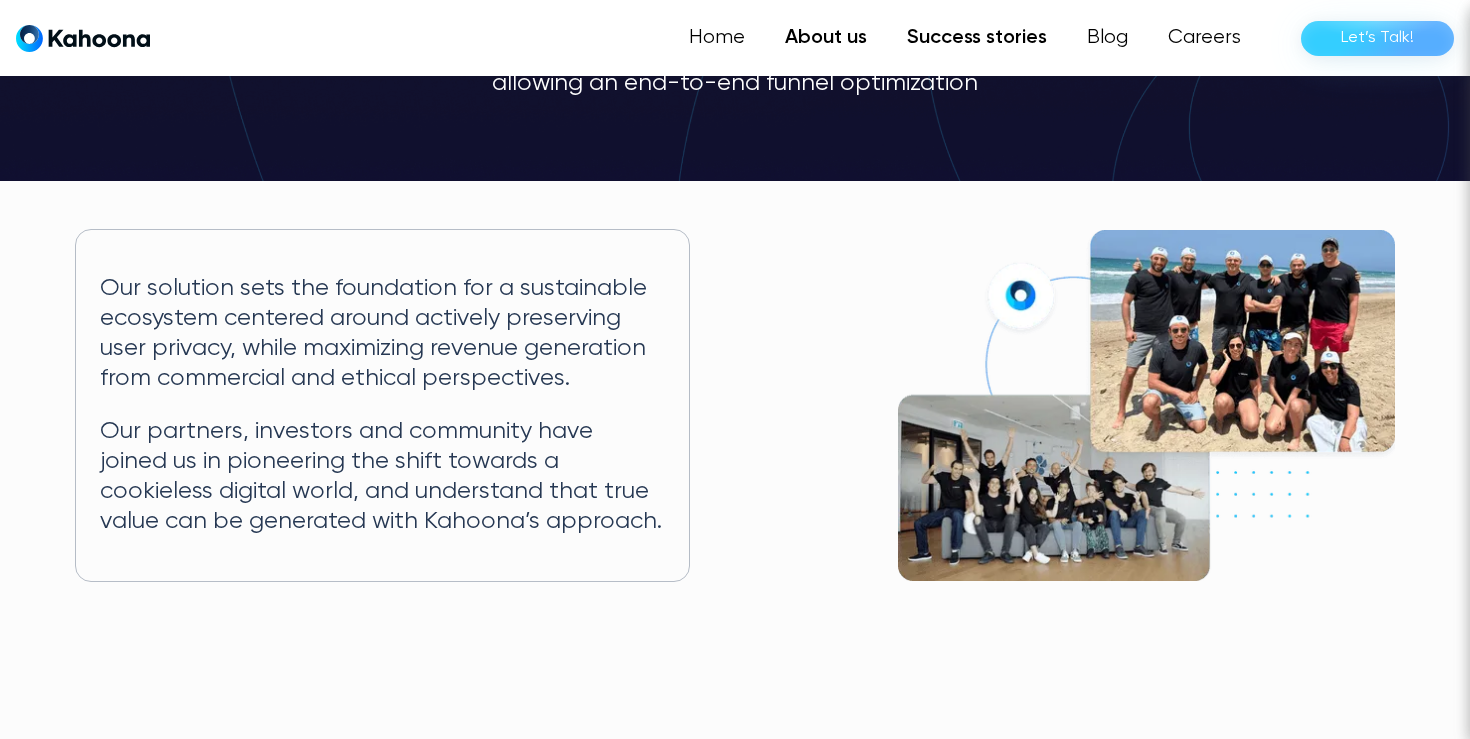 click on "Success stories" at bounding box center (977, 38) 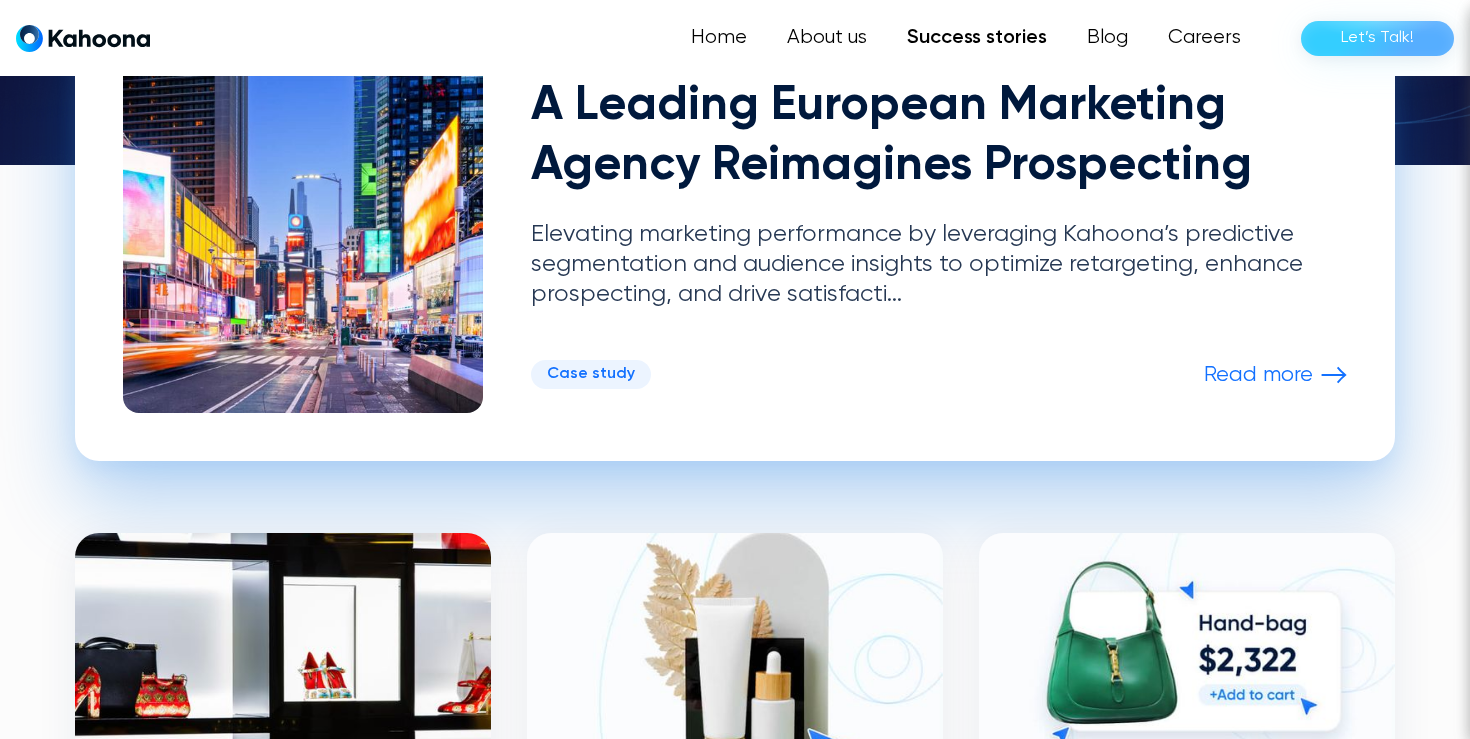 scroll, scrollTop: 564, scrollLeft: 0, axis: vertical 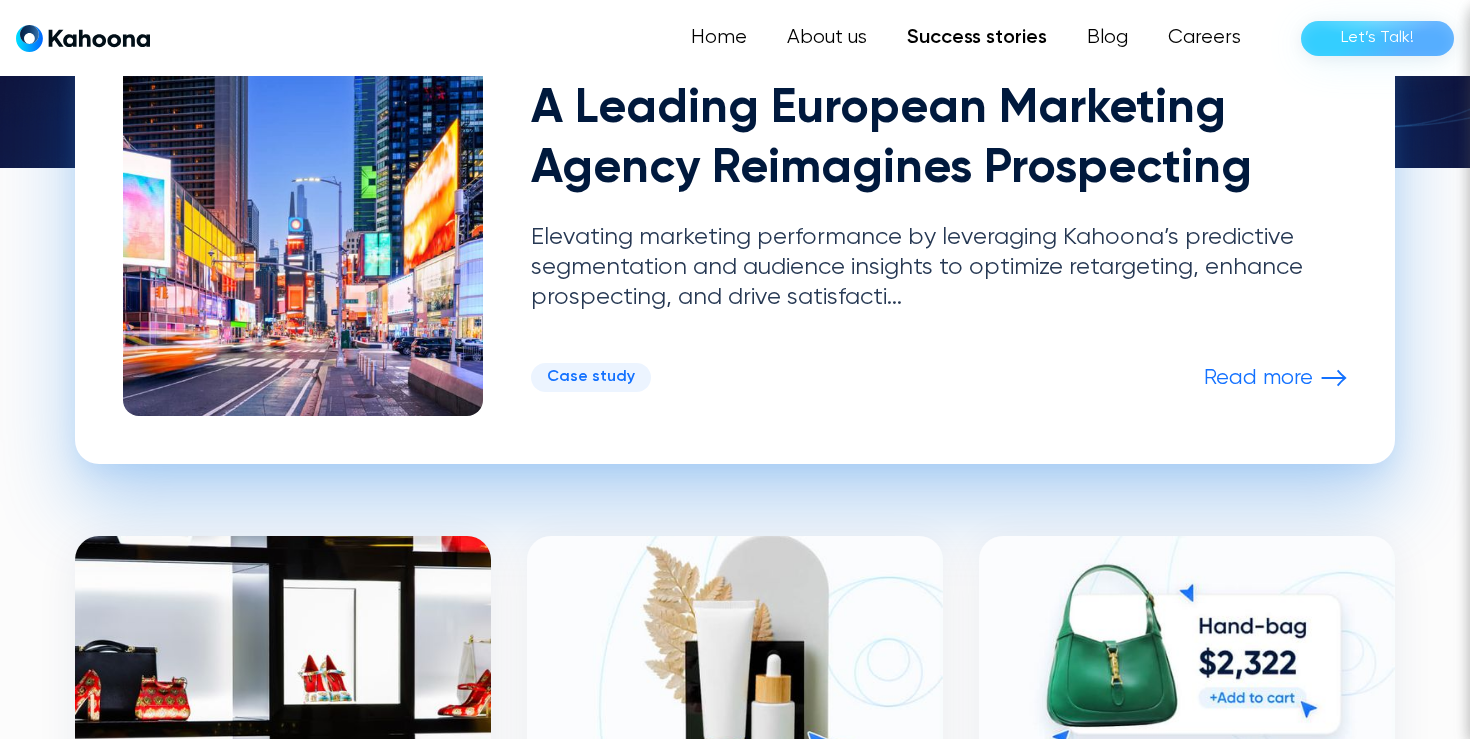 click at bounding box center (1334, 378) 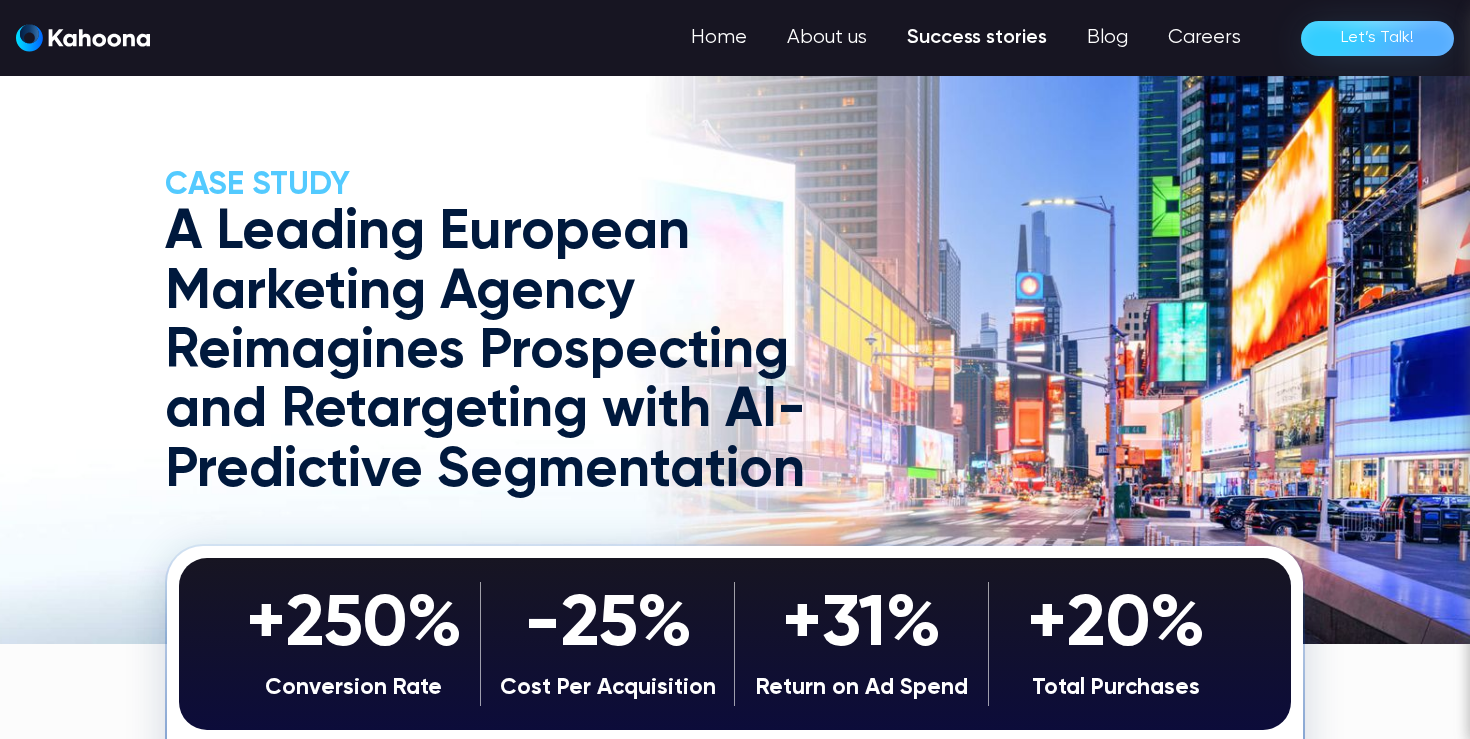 scroll, scrollTop: 0, scrollLeft: 0, axis: both 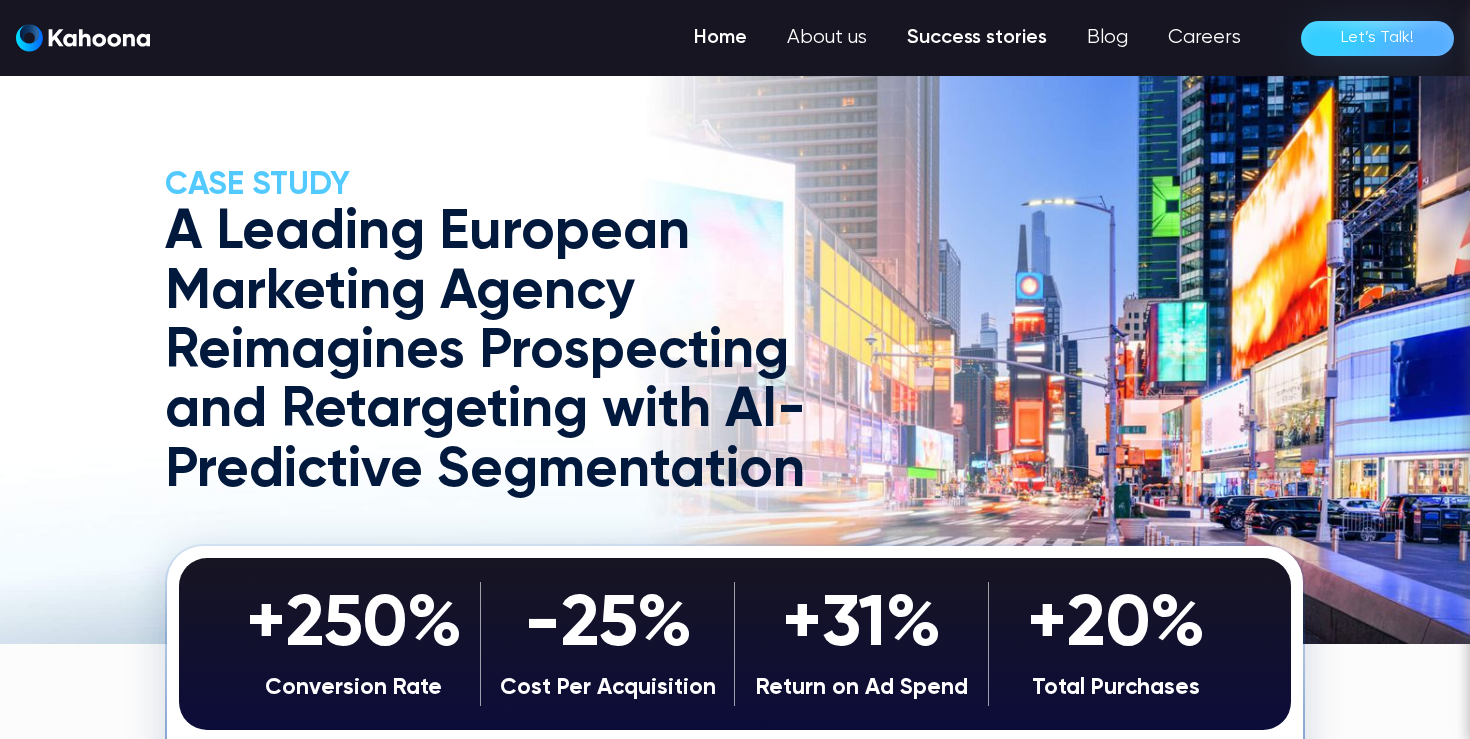 click on "Home" at bounding box center (720, 38) 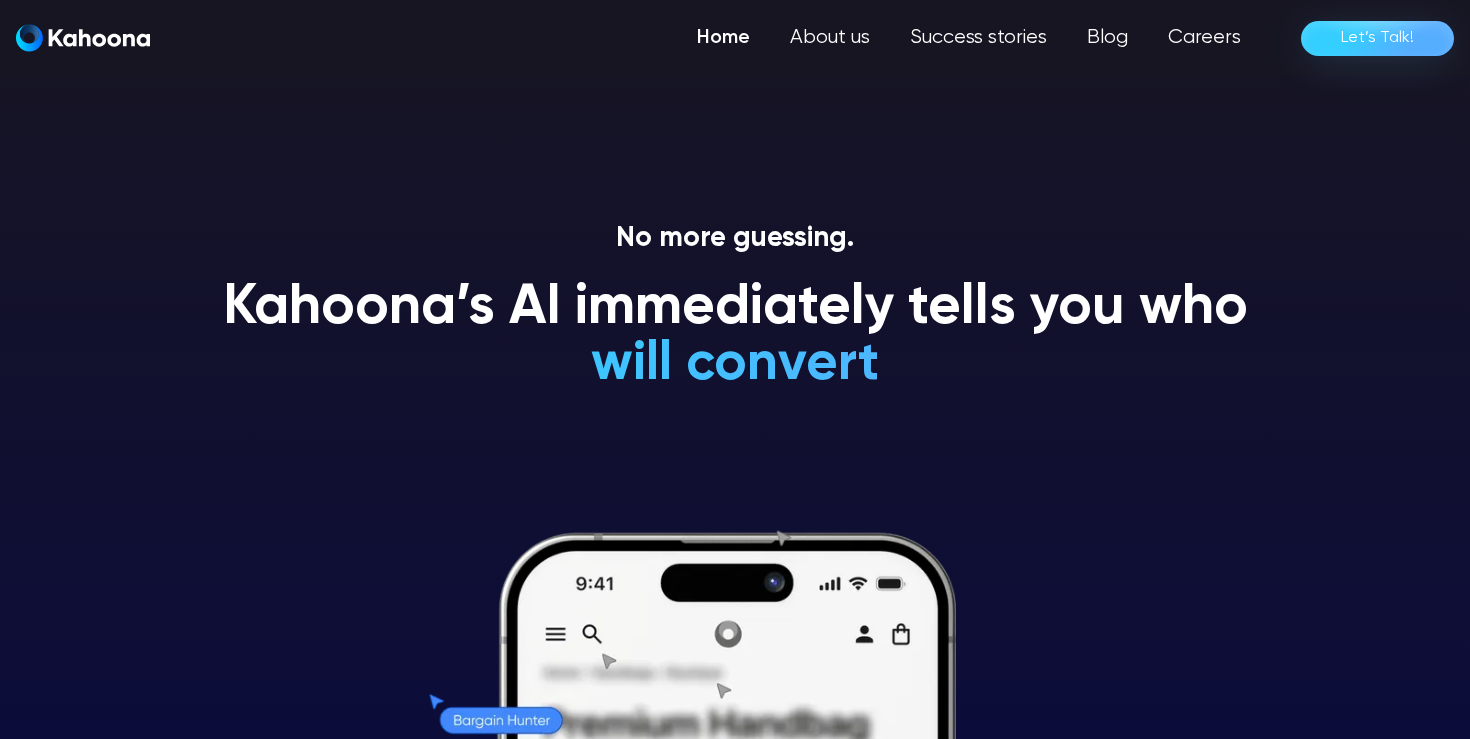 scroll, scrollTop: 0, scrollLeft: 0, axis: both 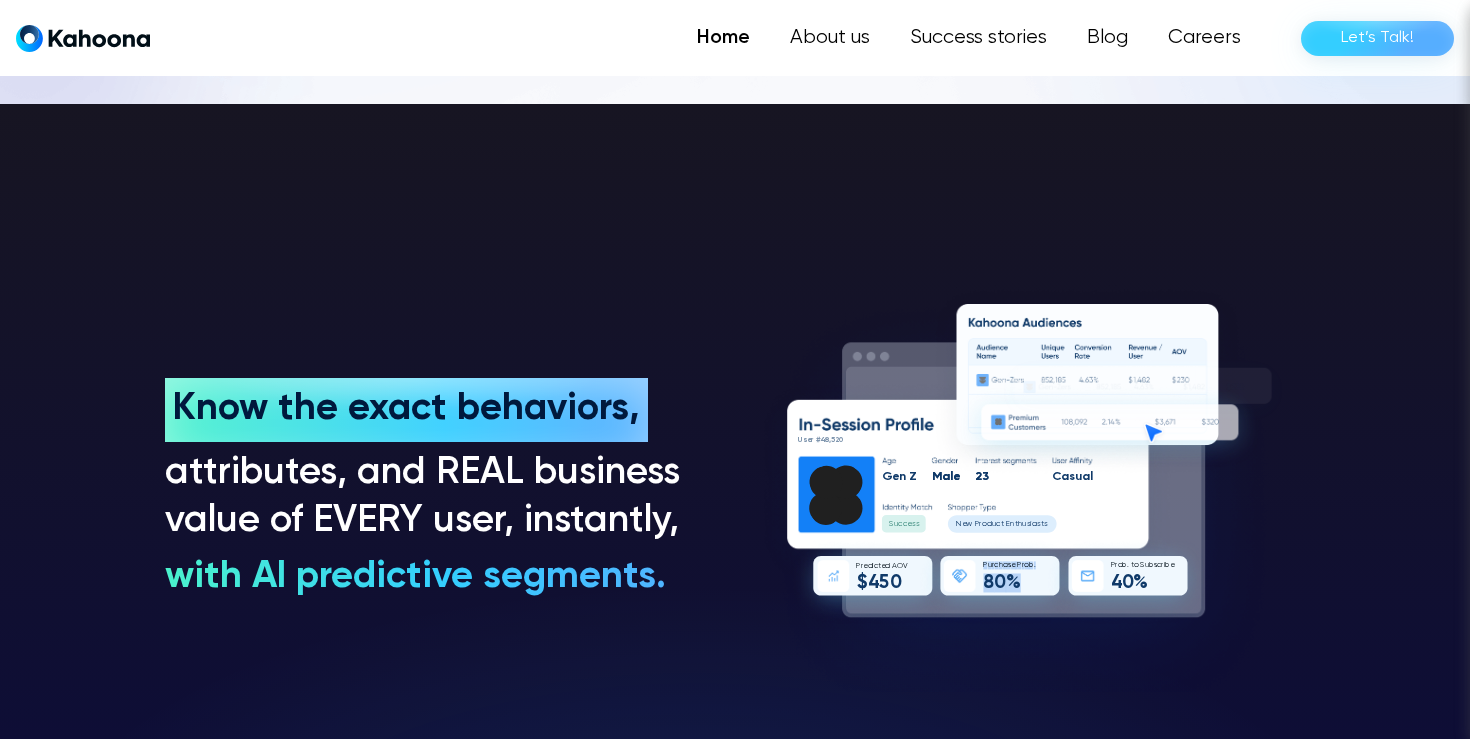 drag, startPoint x: 1018, startPoint y: 579, endPoint x: 982, endPoint y: 565, distance: 38.626415 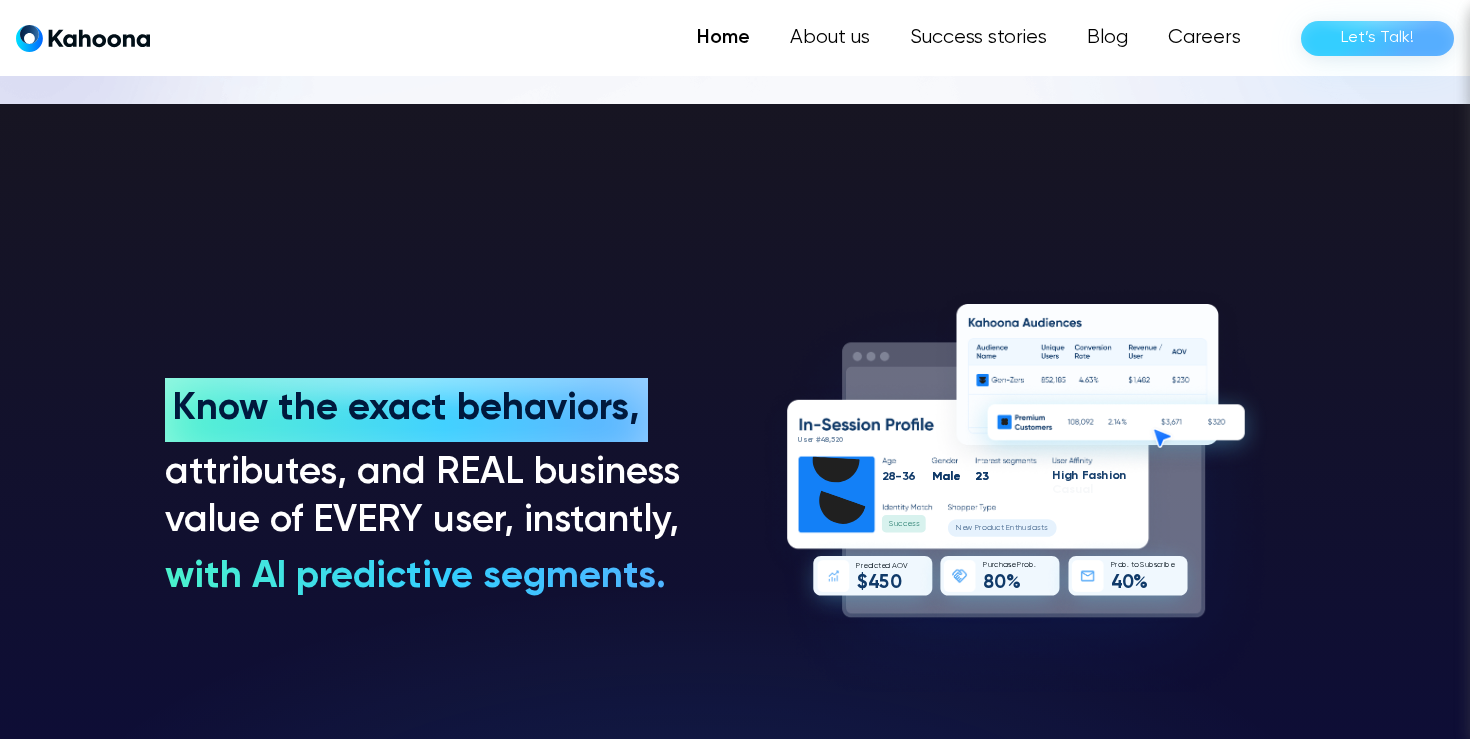 click at bounding box center (1116, 430) 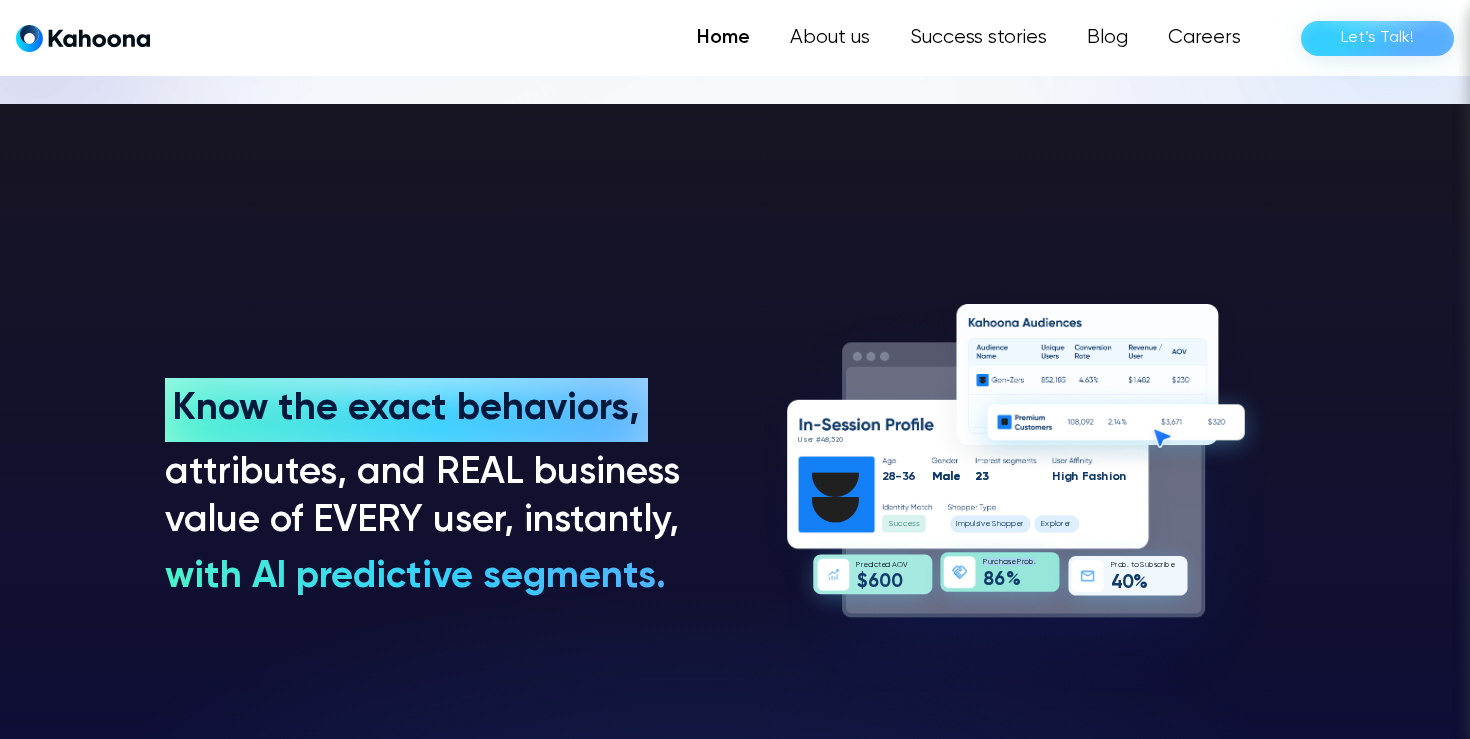 drag, startPoint x: 1025, startPoint y: 579, endPoint x: 989, endPoint y: 567, distance: 37.94733 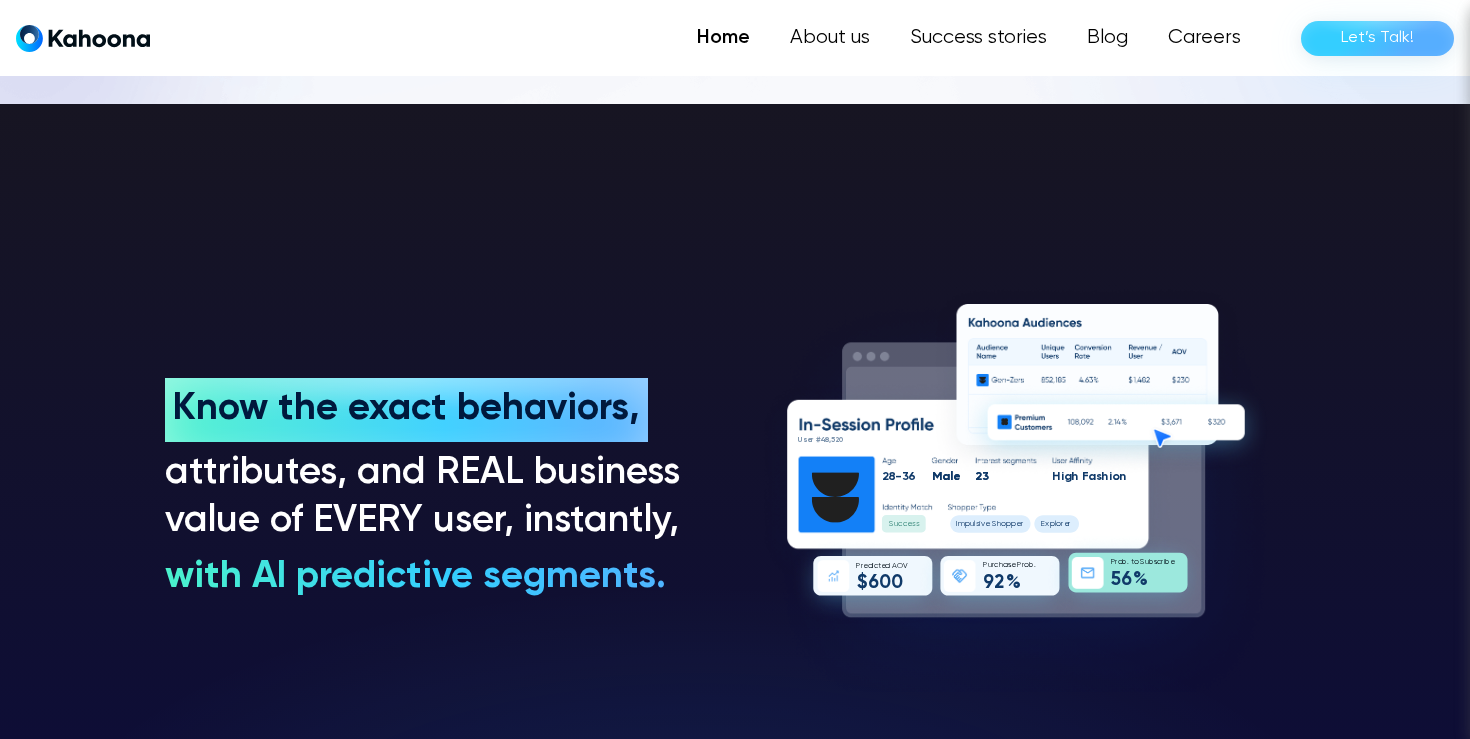 click at bounding box center [1116, 430] 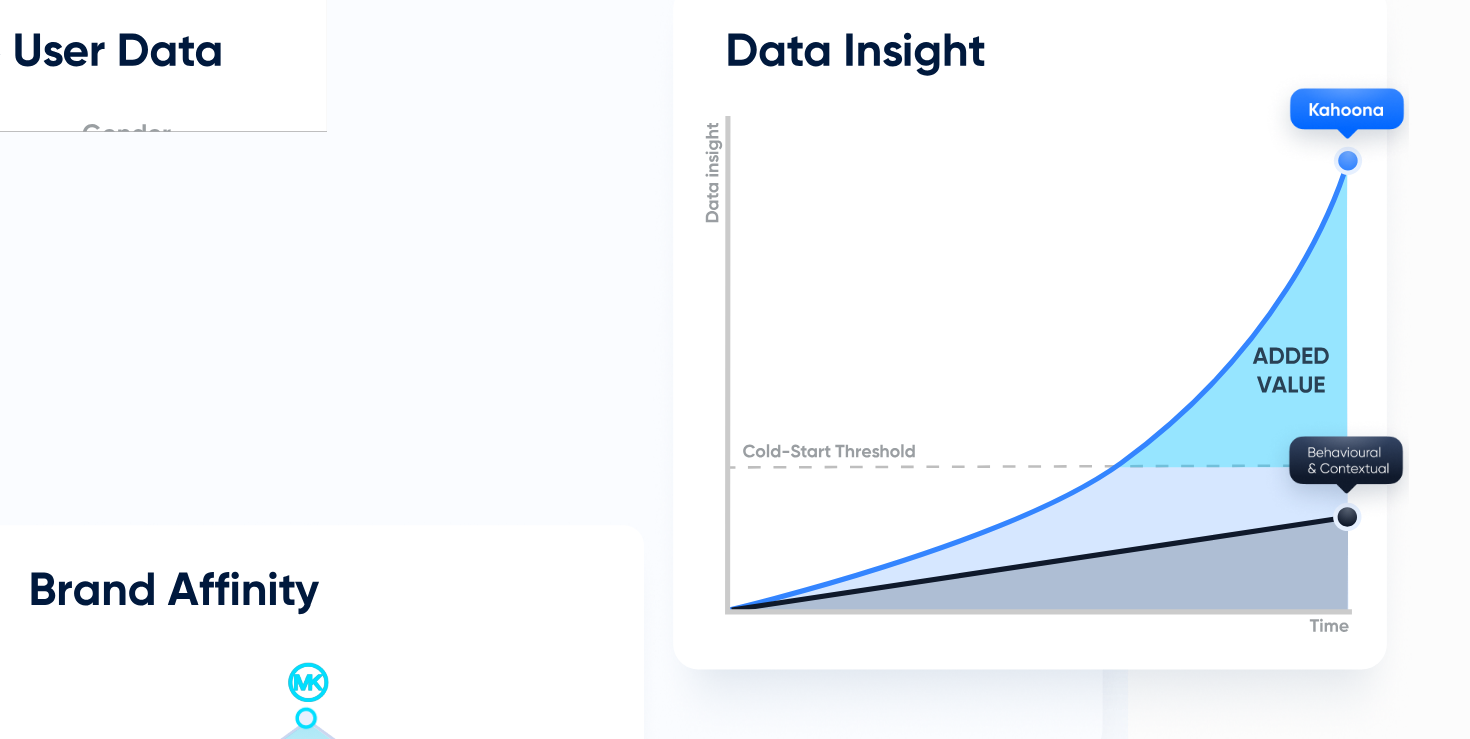 scroll, scrollTop: 3985, scrollLeft: 0, axis: vertical 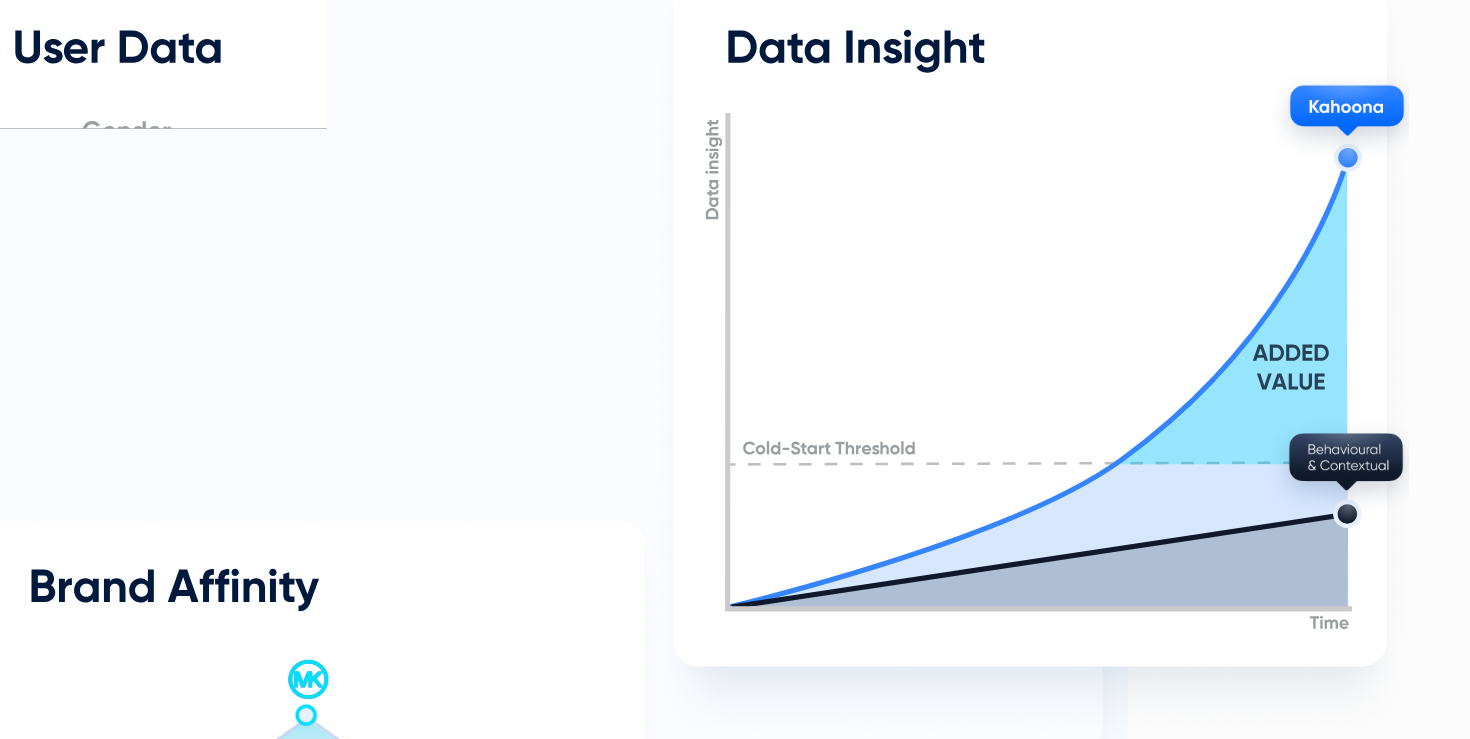 click at bounding box center [1008, 543] 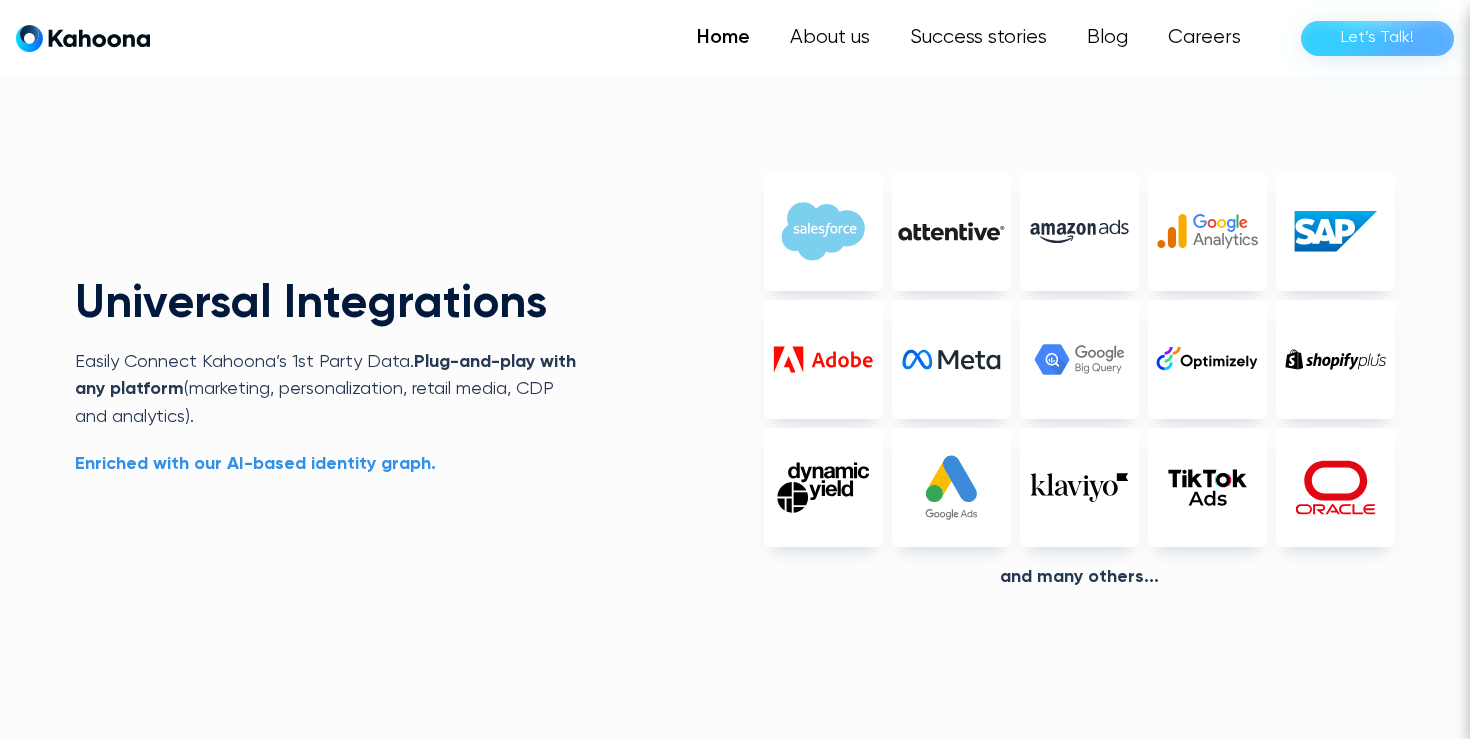 scroll, scrollTop: 4638, scrollLeft: 0, axis: vertical 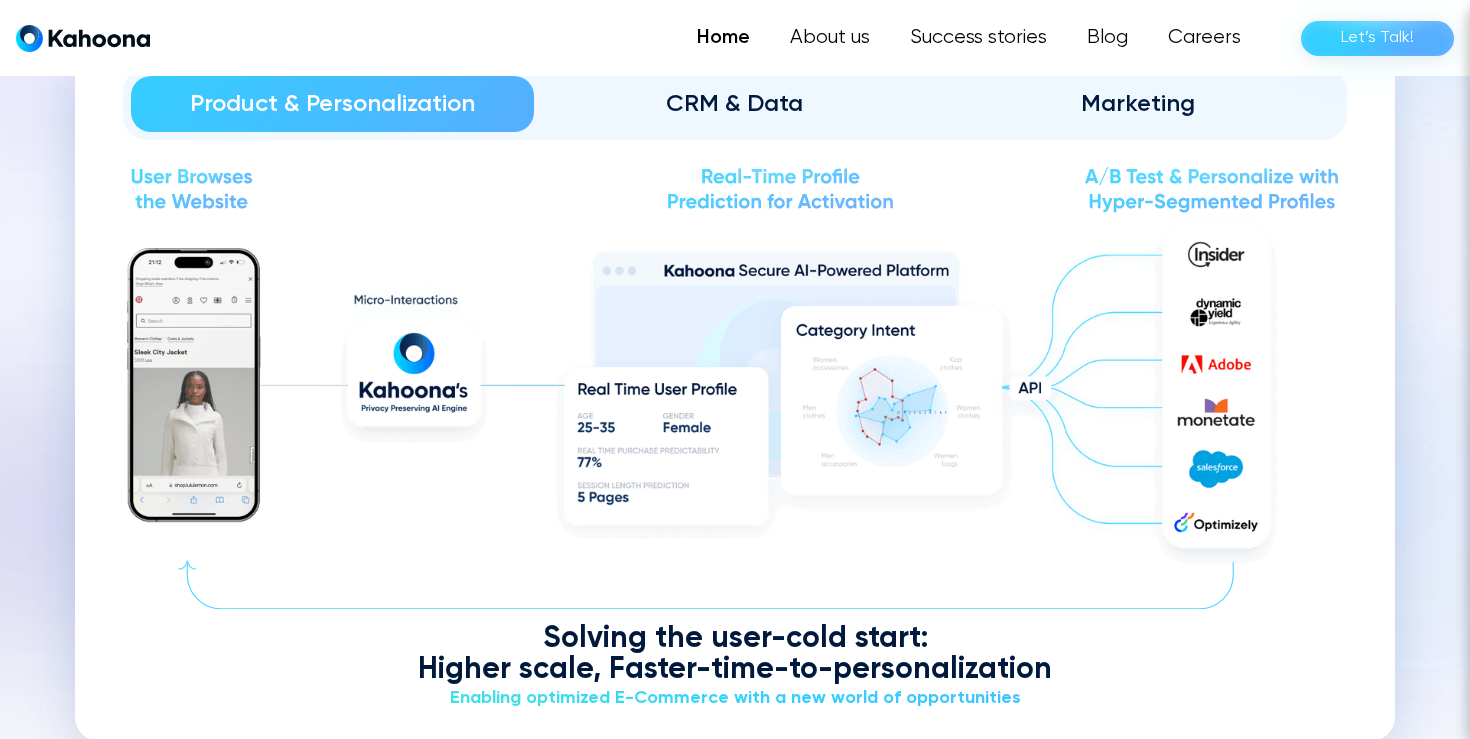 click on "CRM & Data" at bounding box center [735, 104] 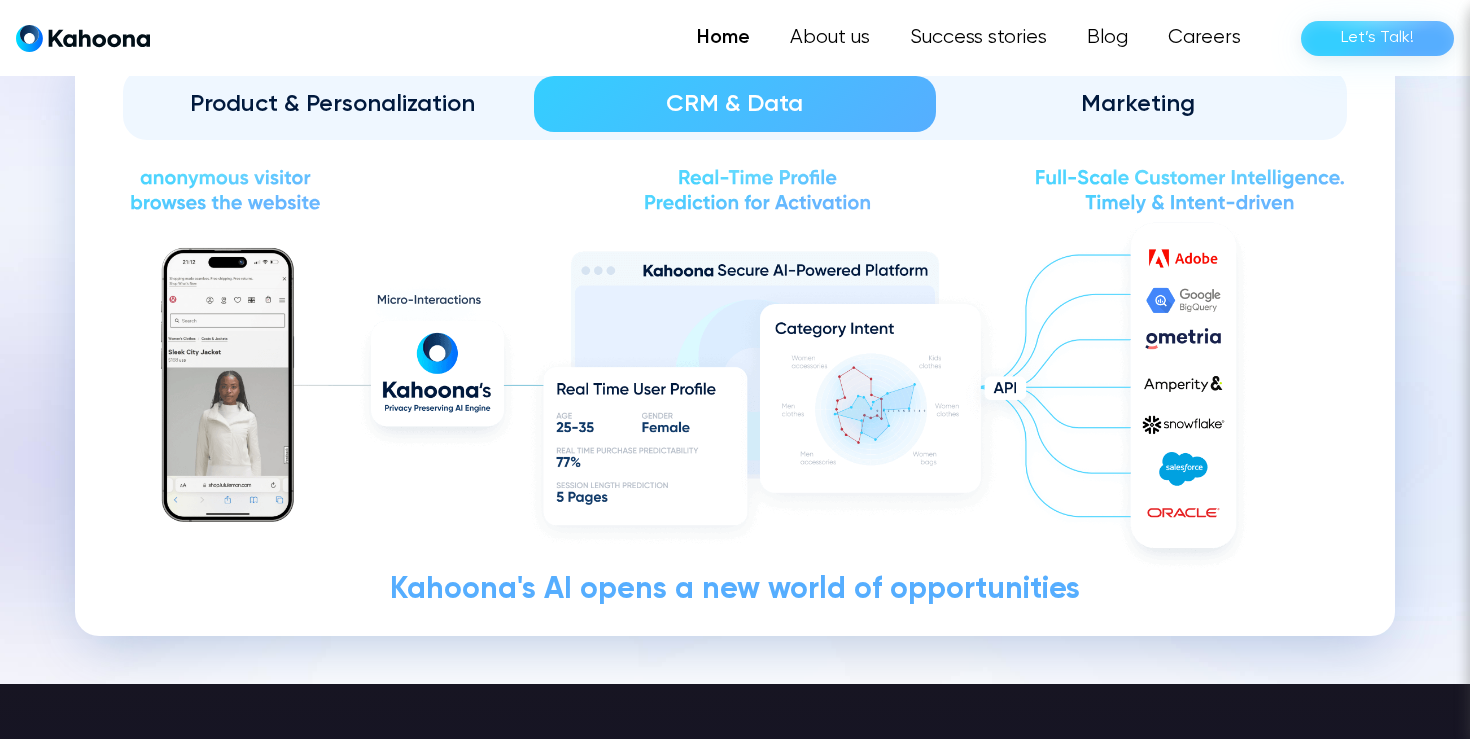 click on "Marketing" at bounding box center (1137, 104) 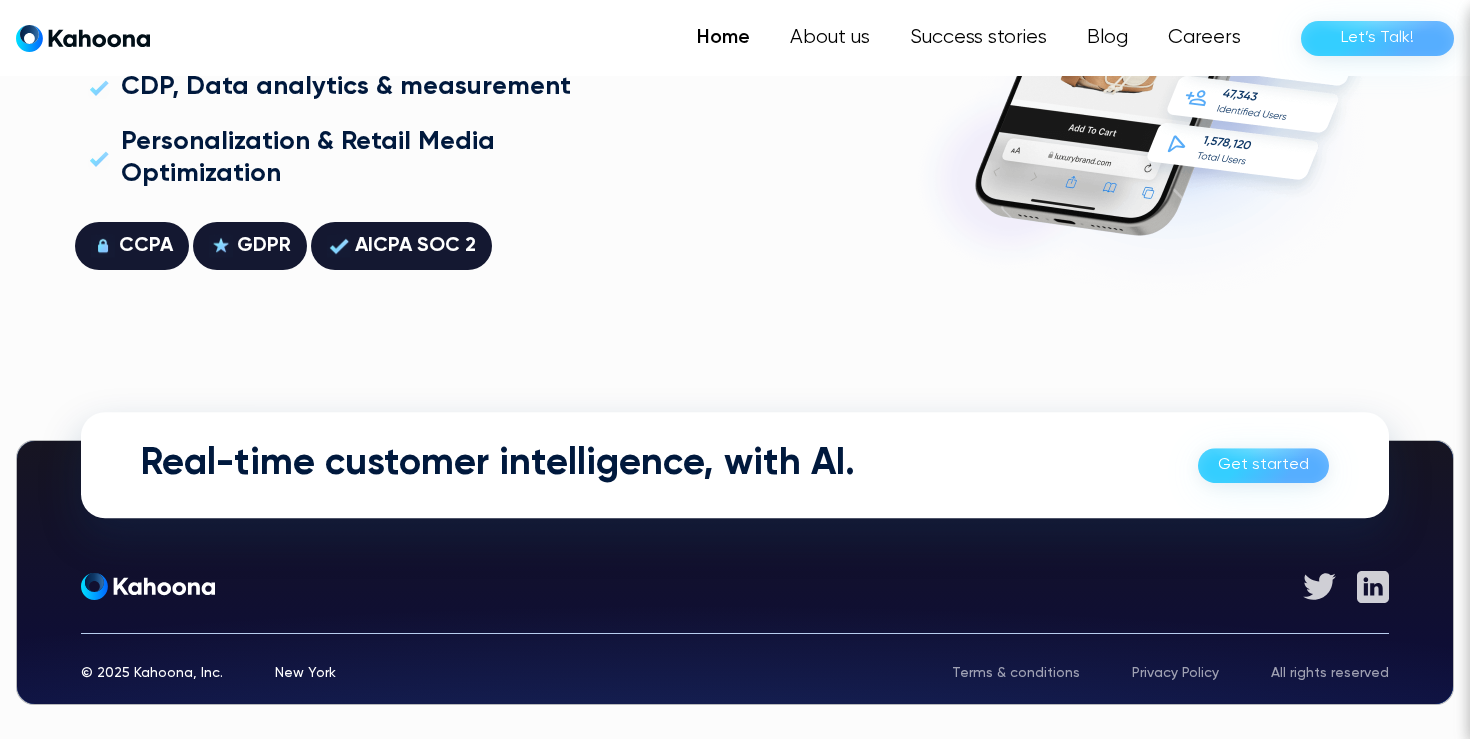 scroll, scrollTop: 5662, scrollLeft: 0, axis: vertical 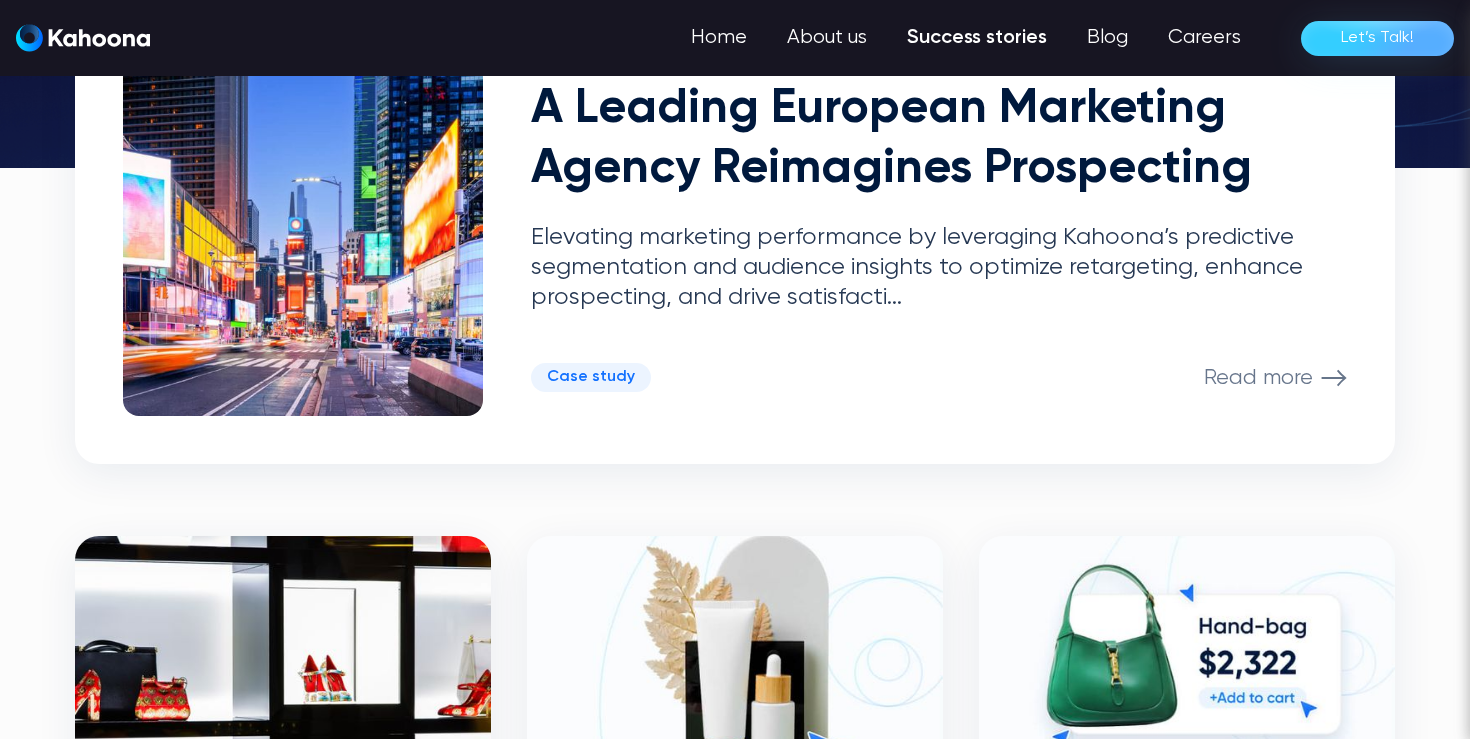click at bounding box center [83, 38] 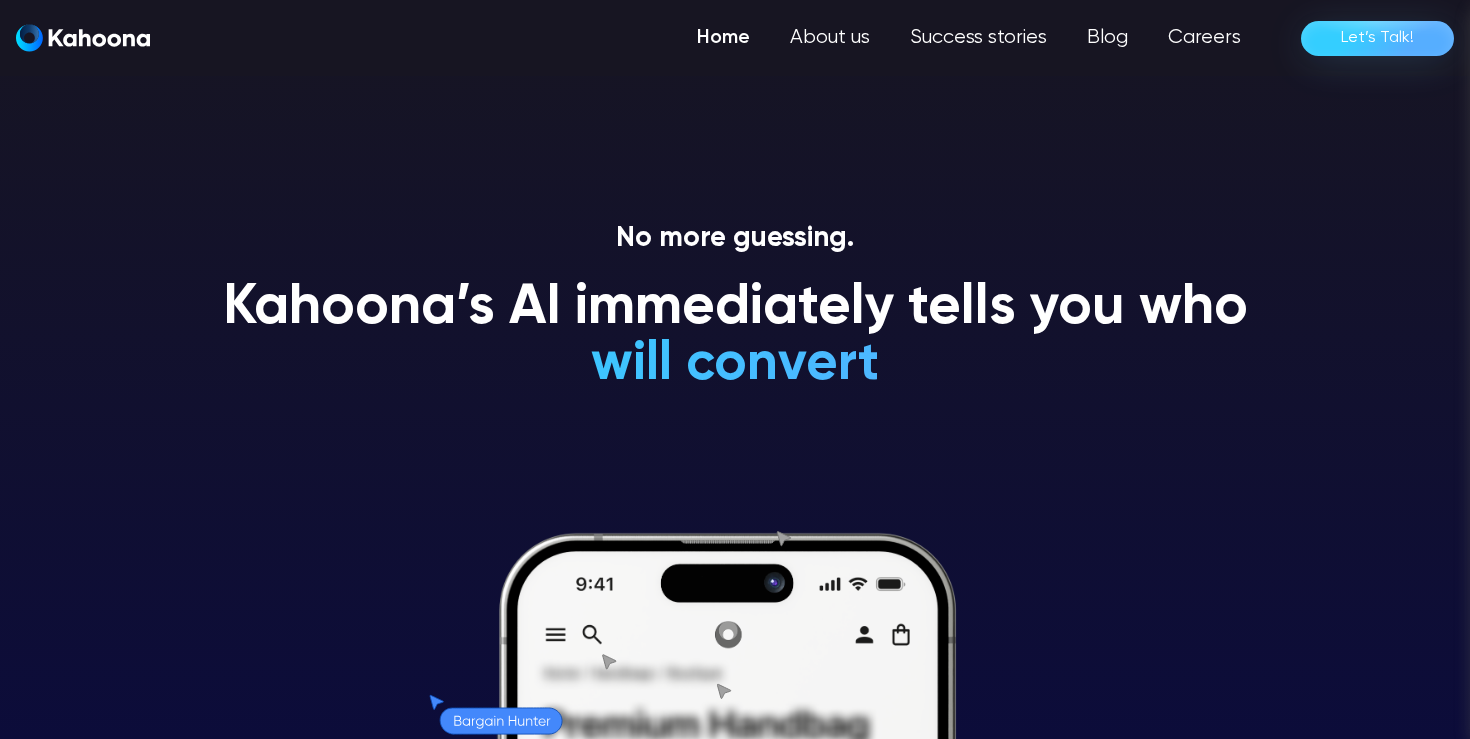 scroll, scrollTop: 0, scrollLeft: 0, axis: both 